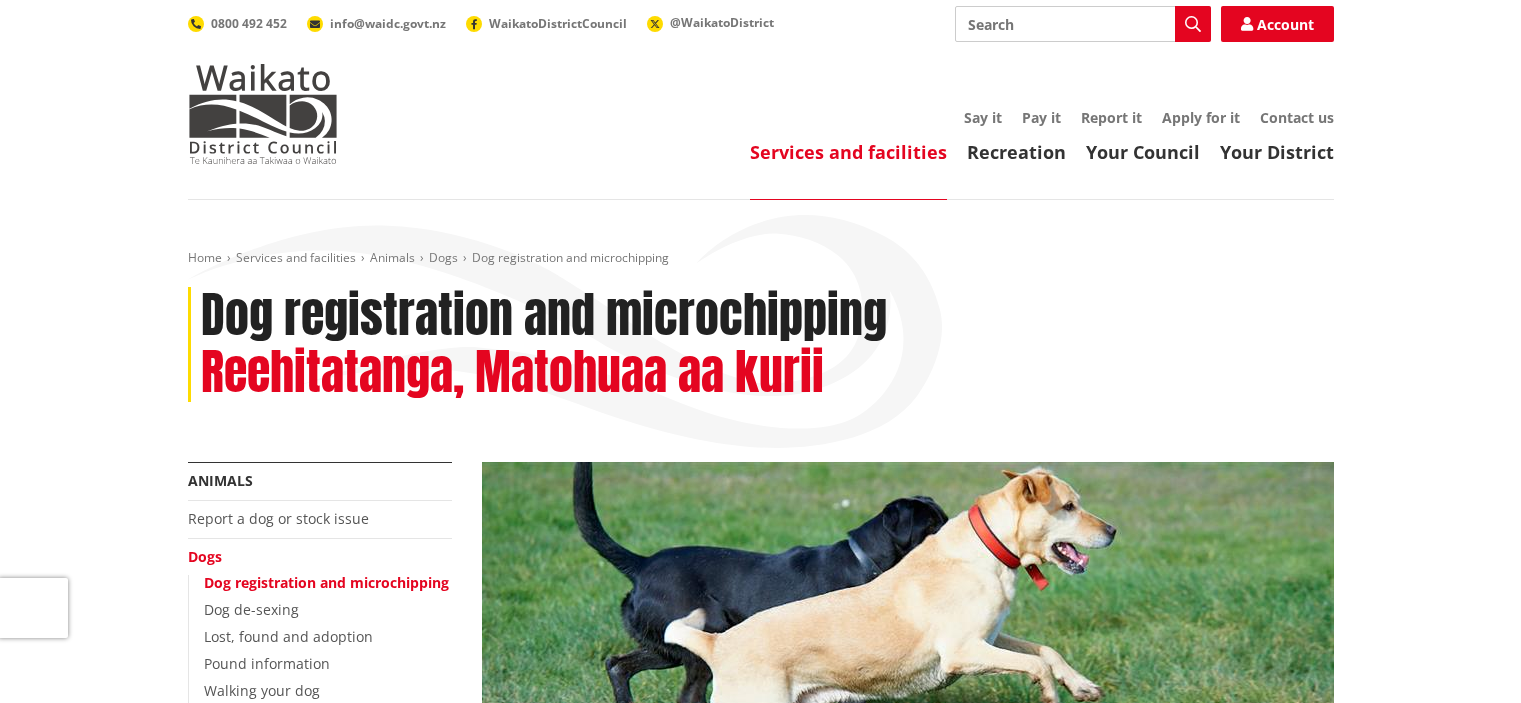 scroll, scrollTop: 0, scrollLeft: 0, axis: both 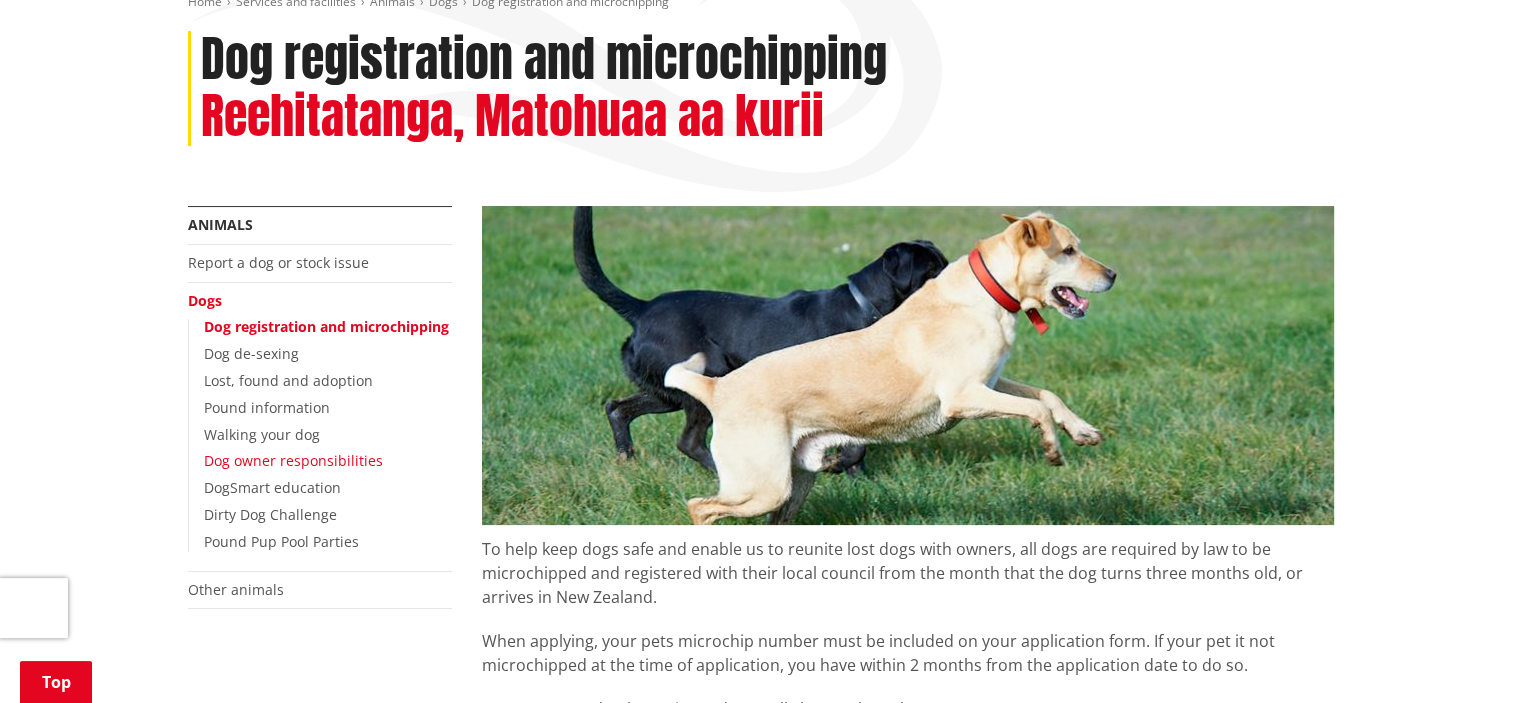 click on "Dog owner responsibilities" at bounding box center [293, 460] 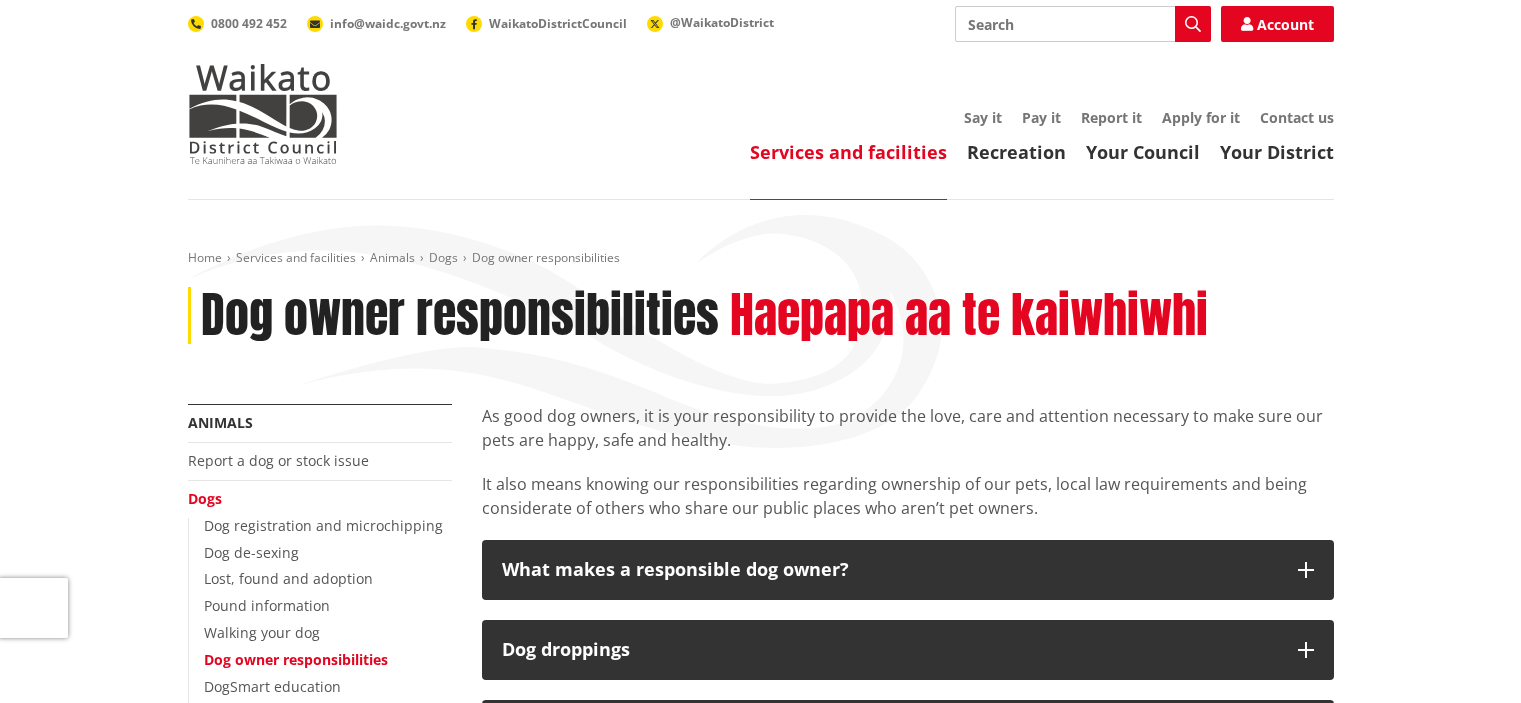 scroll, scrollTop: 0, scrollLeft: 0, axis: both 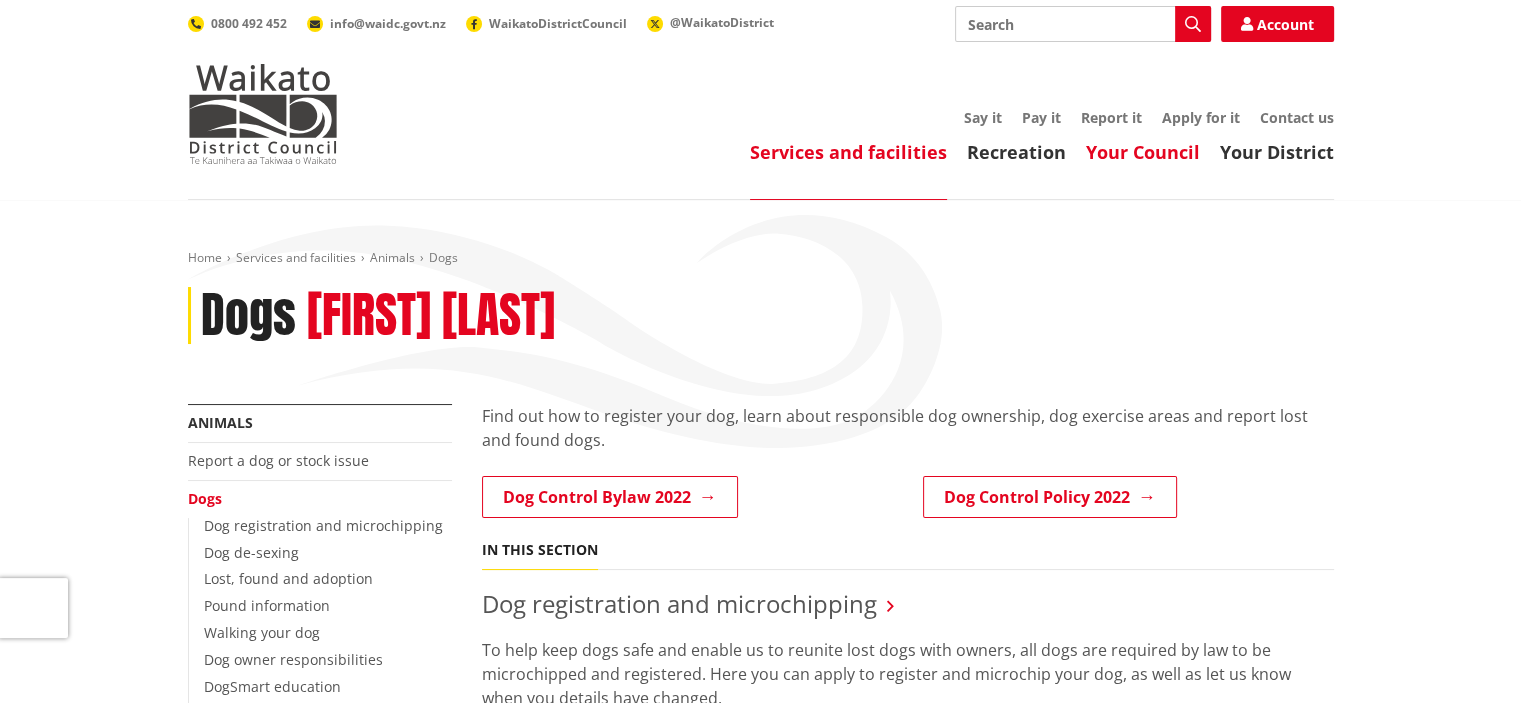 click on "Your Council" at bounding box center (1143, 152) 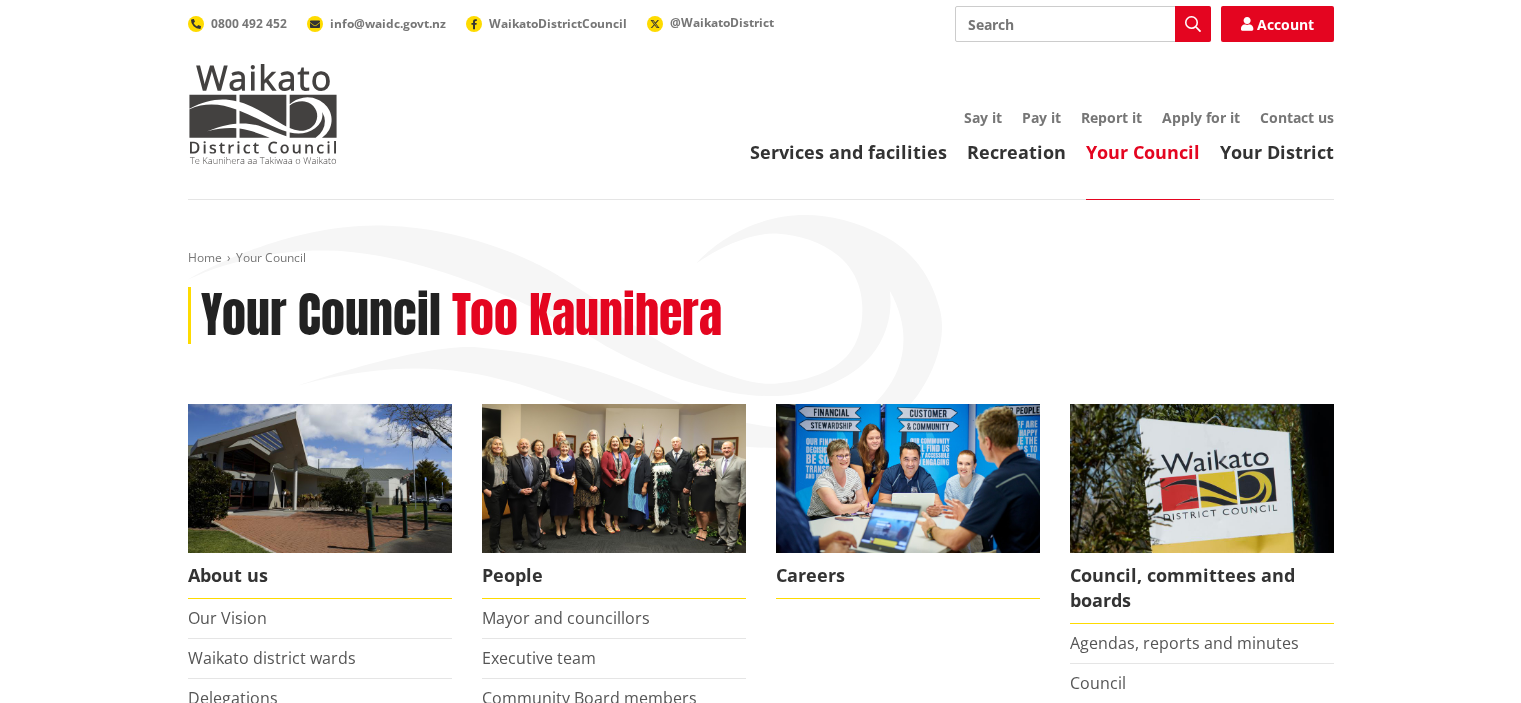 scroll, scrollTop: 0, scrollLeft: 0, axis: both 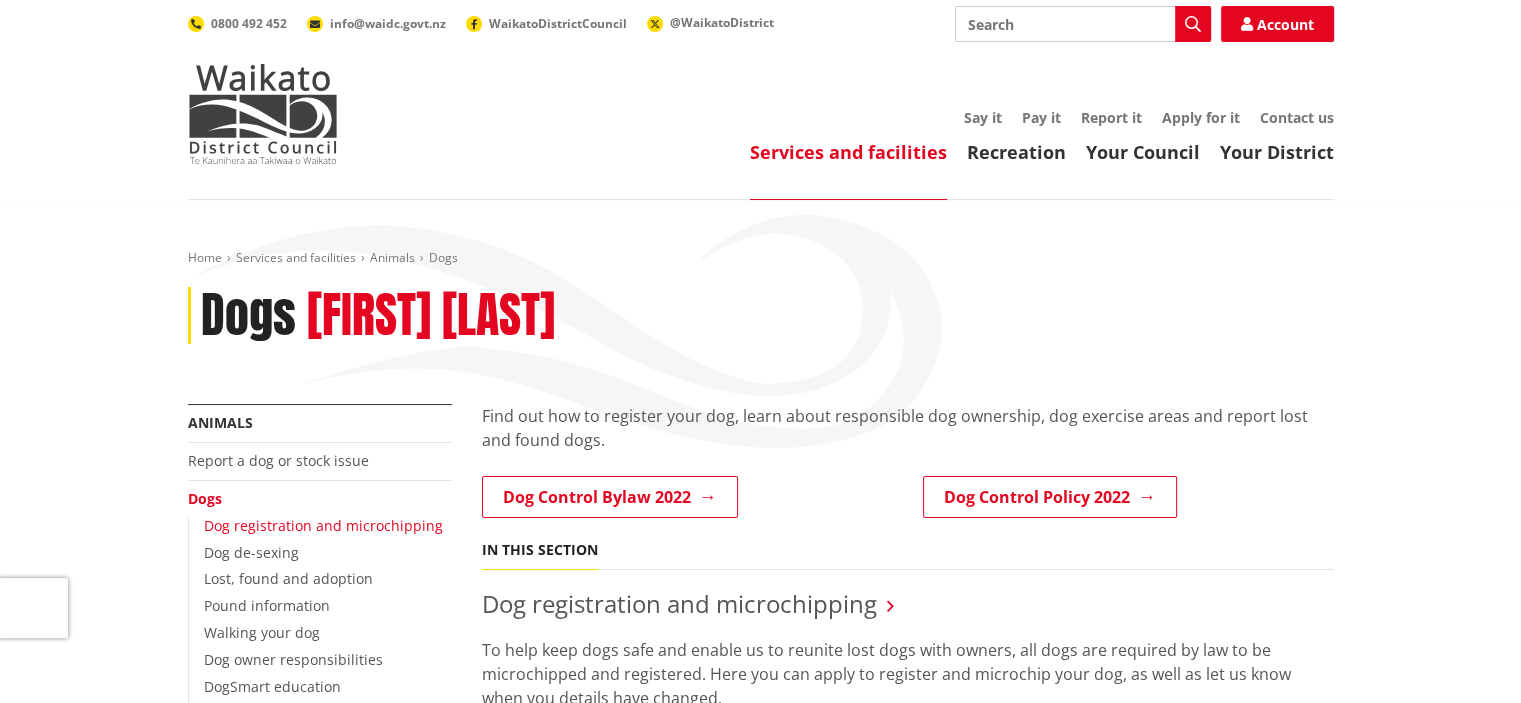 click on "Dog registration and microchipping" at bounding box center (323, 525) 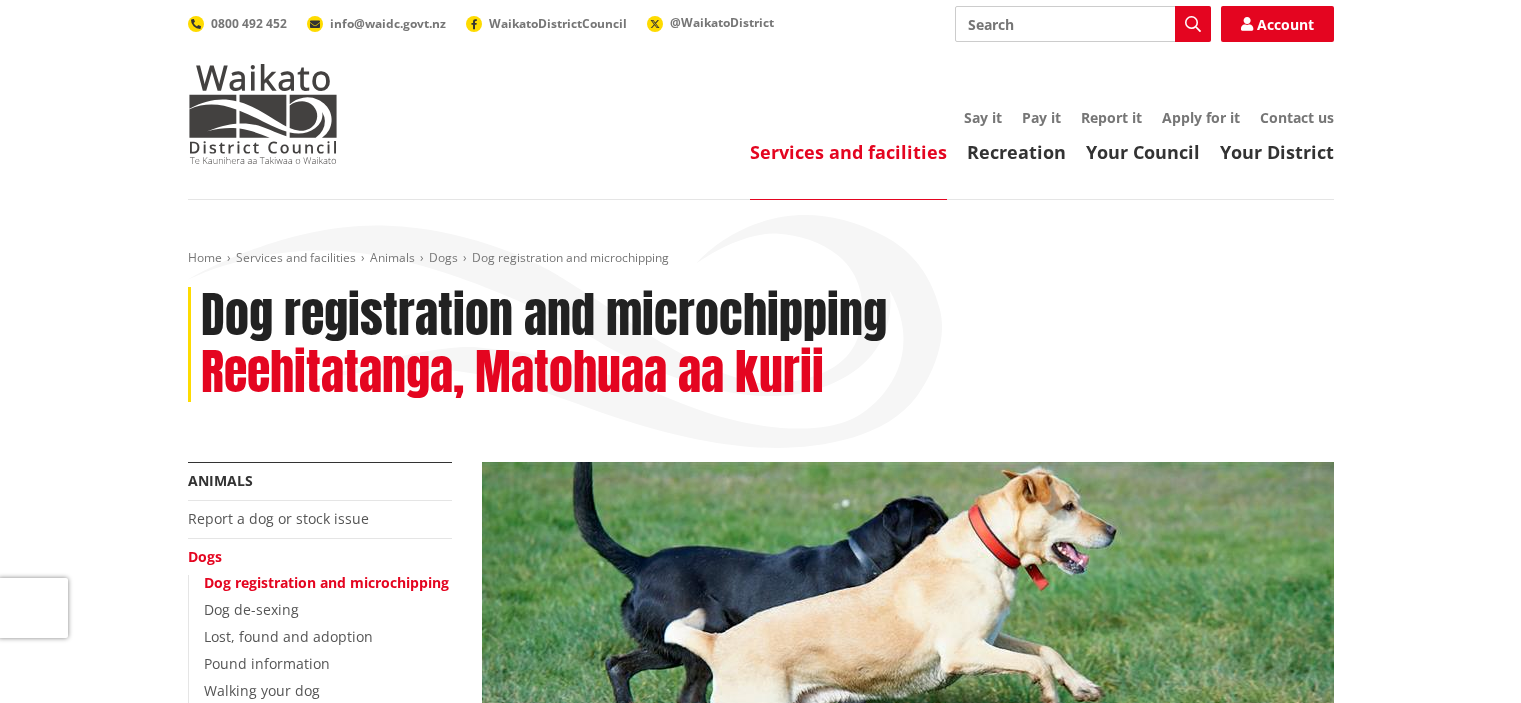 scroll, scrollTop: 0, scrollLeft: 0, axis: both 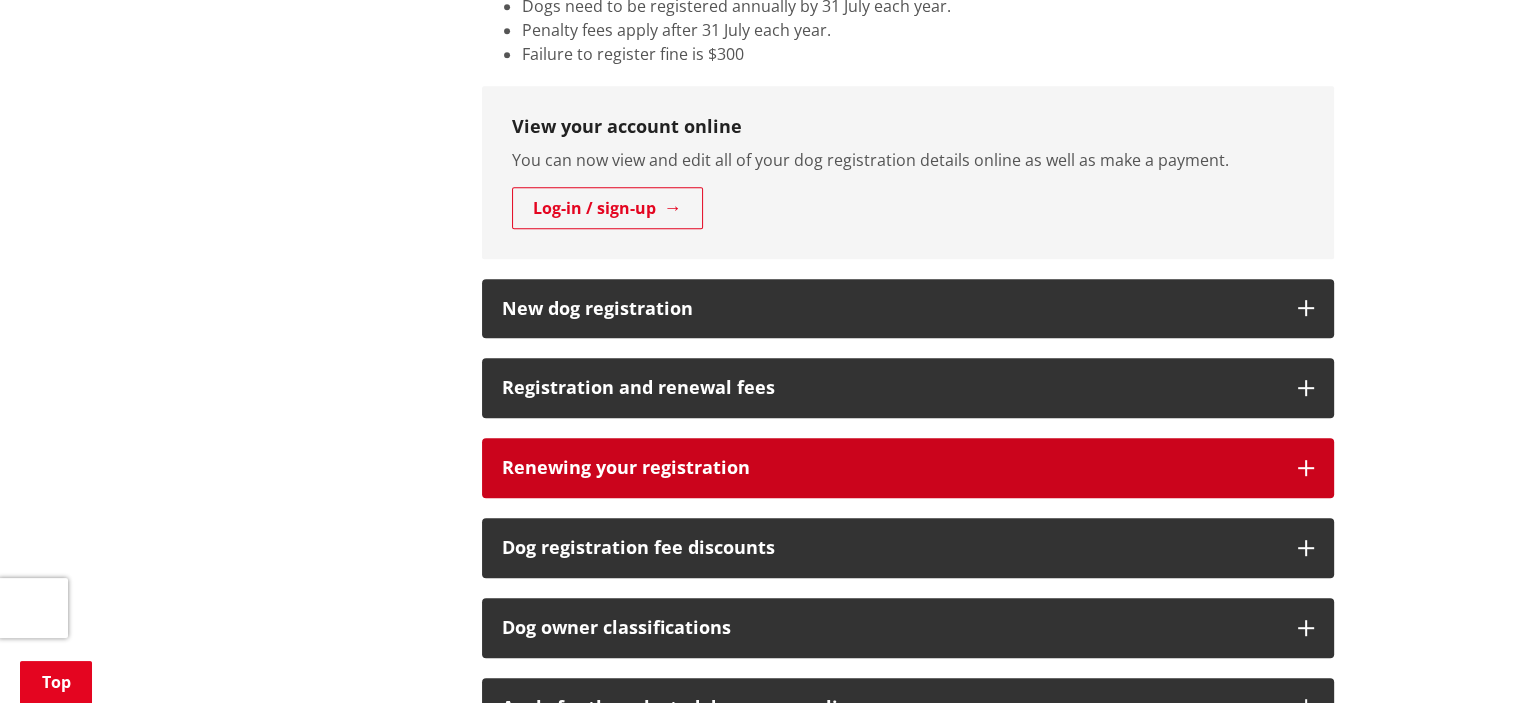 click on "Renewing your registration" at bounding box center (890, 468) 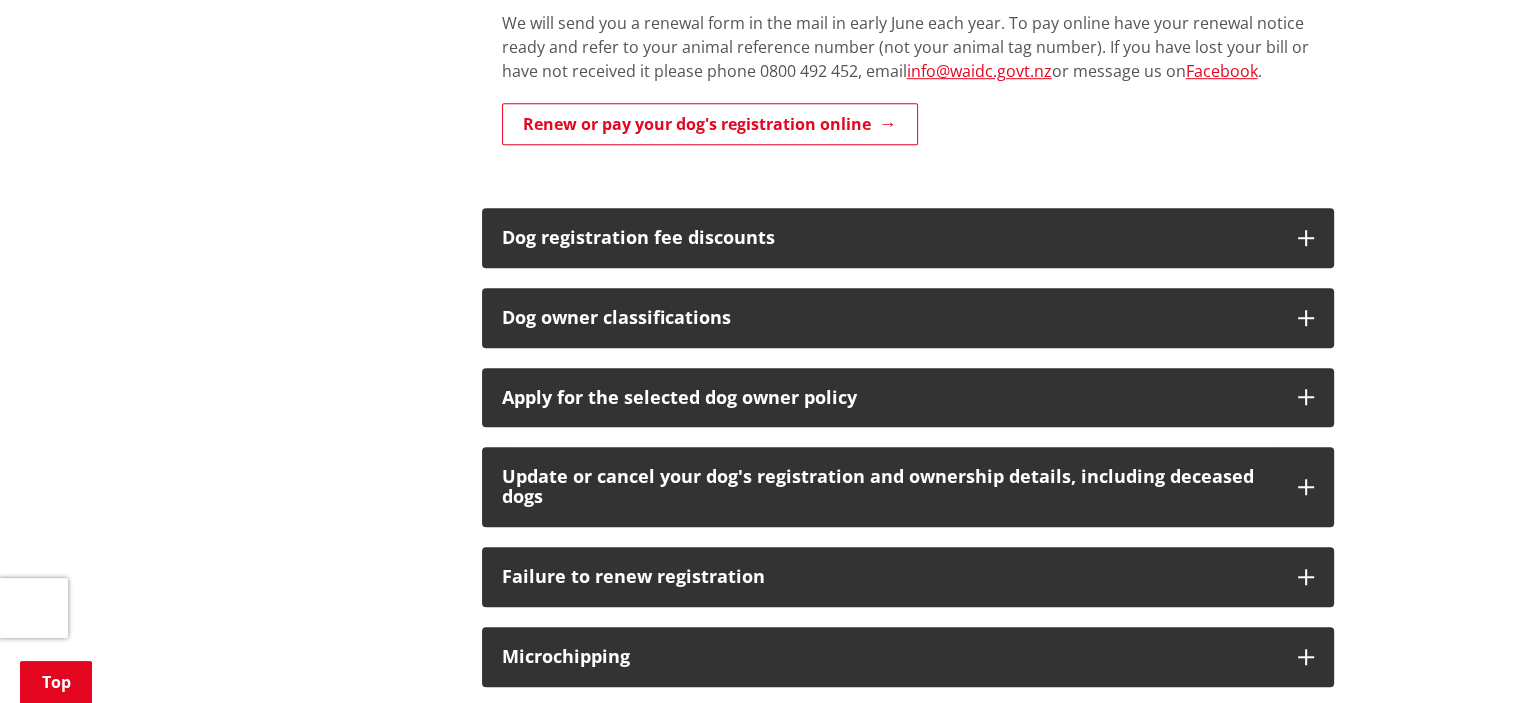 scroll, scrollTop: 1509, scrollLeft: 0, axis: vertical 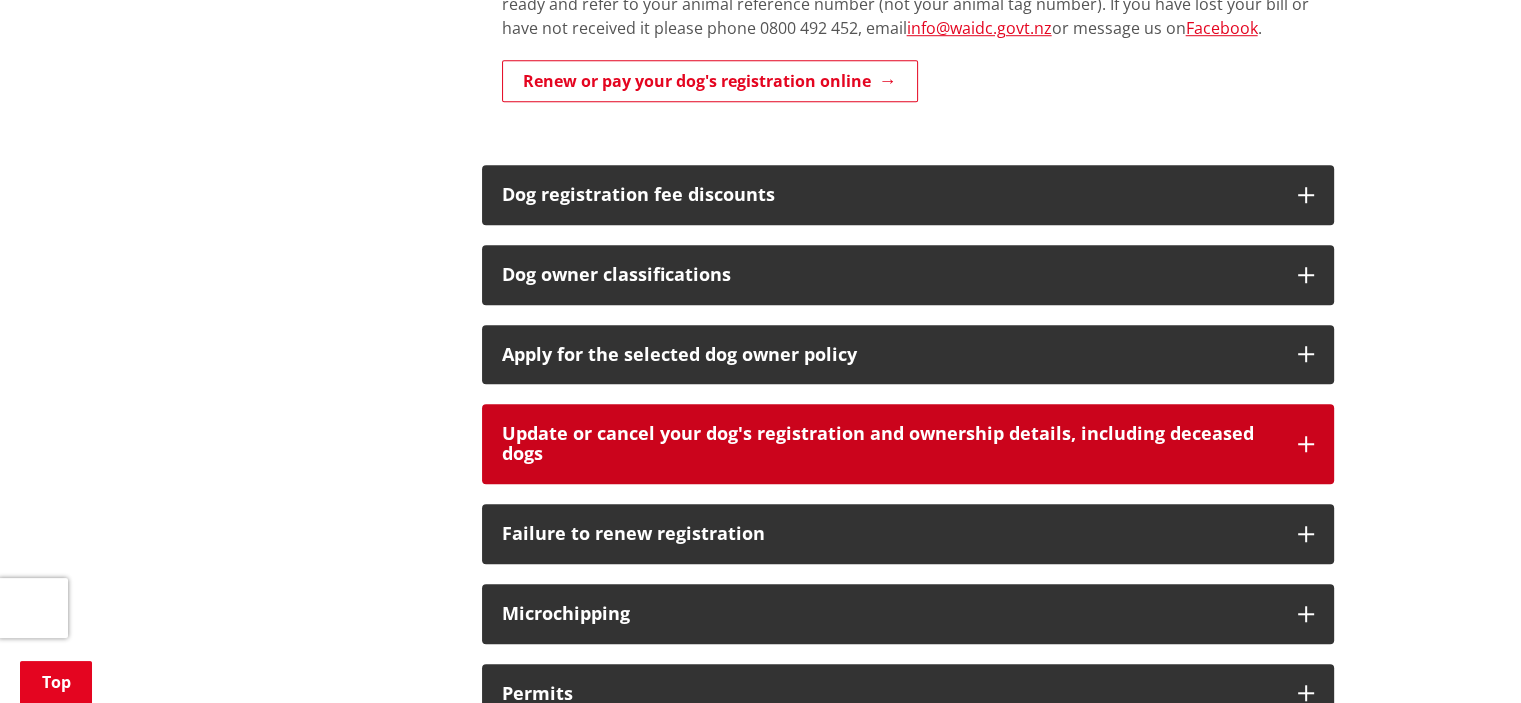 click on "Update or cancel your dog's registration and ownership details, including deceased dogs" at bounding box center (890, 444) 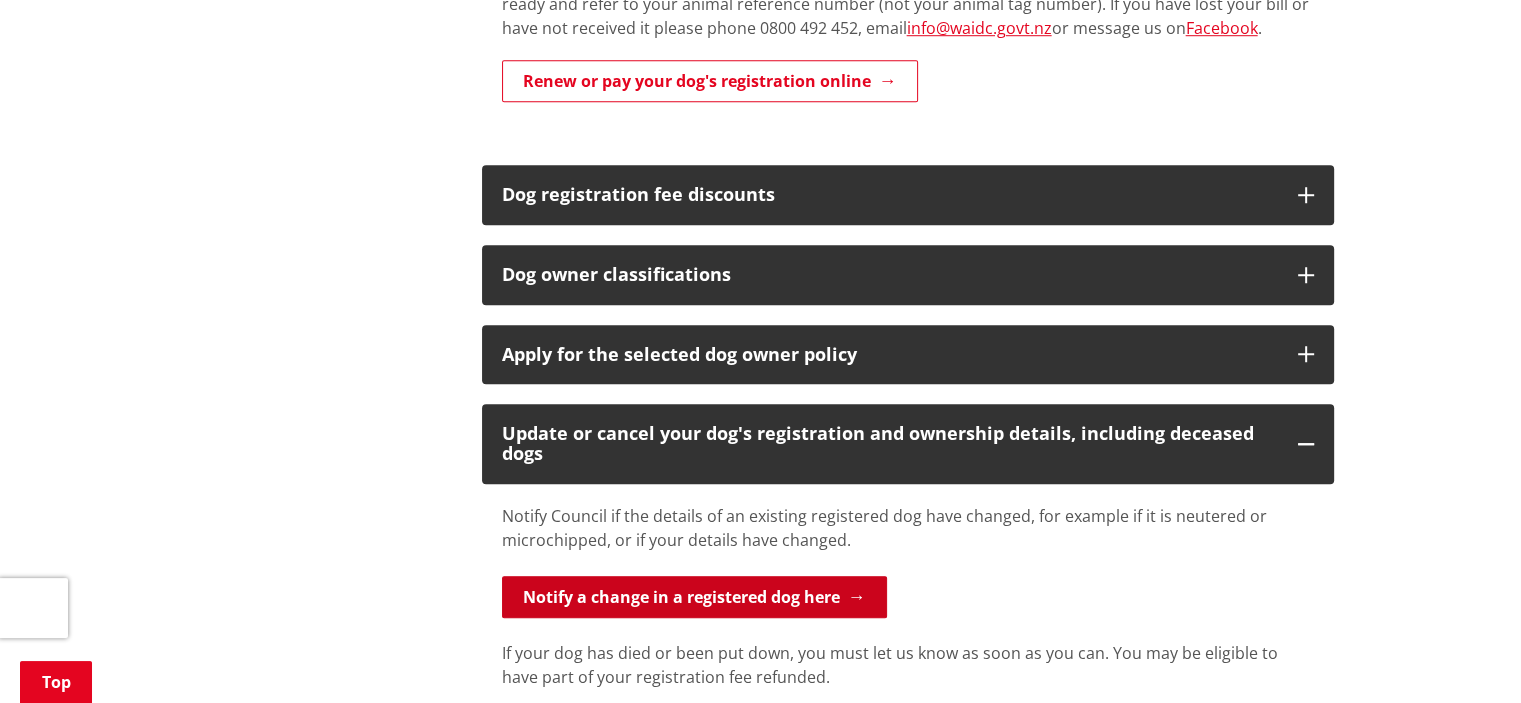 click on "Notify a change in a registered dog here" at bounding box center [694, 597] 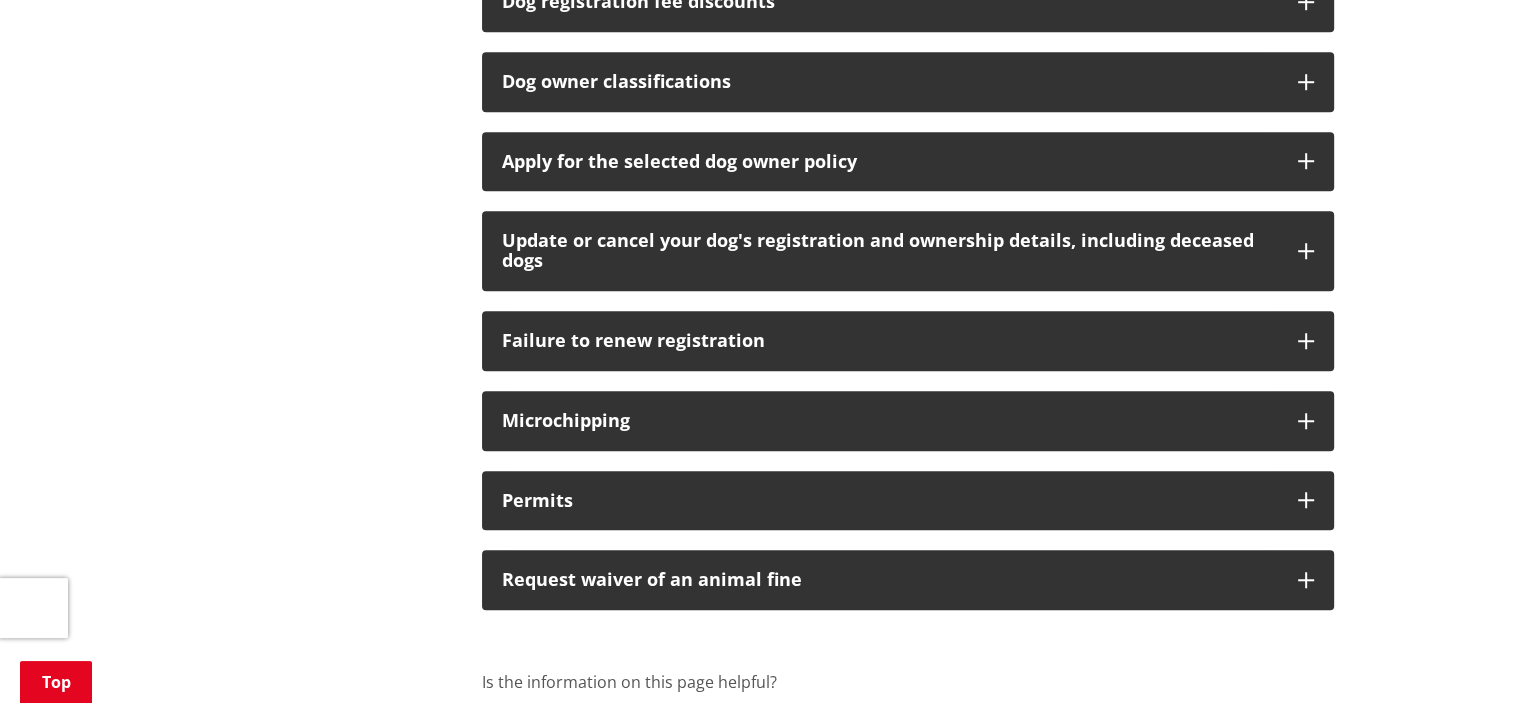 scroll, scrollTop: 1509, scrollLeft: 0, axis: vertical 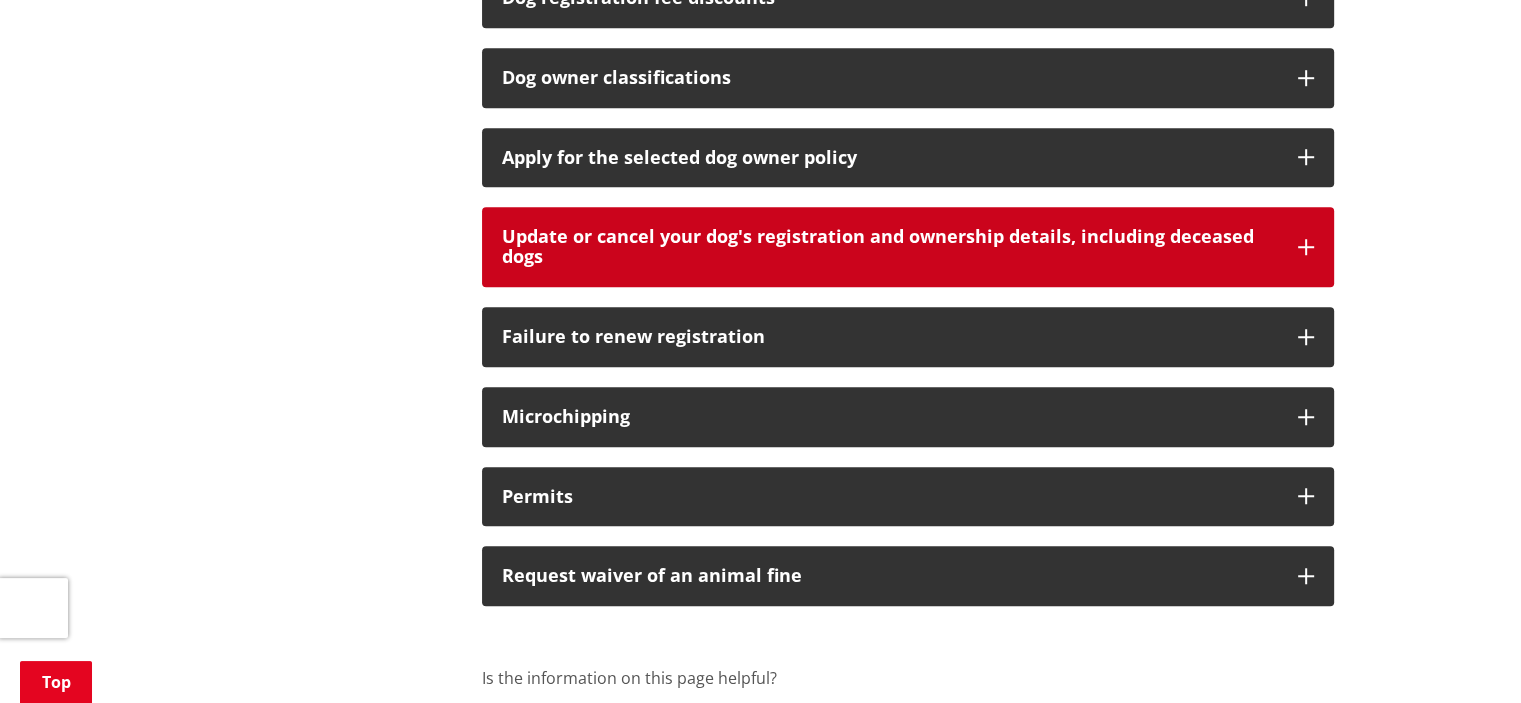 click on "Update or cancel your dog's registration and ownership details, including deceased dogs" at bounding box center (890, 247) 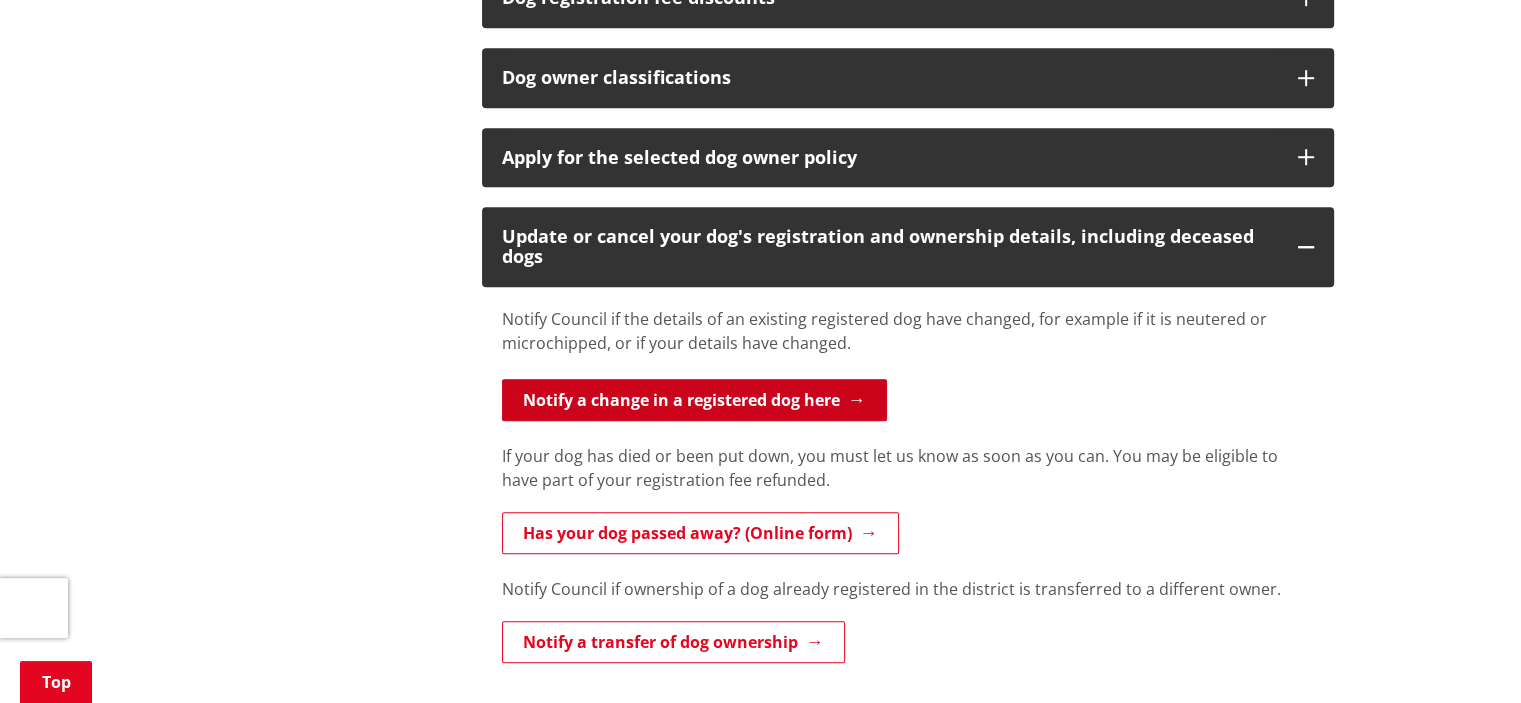click on "Notify a change in a registered dog here" at bounding box center (694, 400) 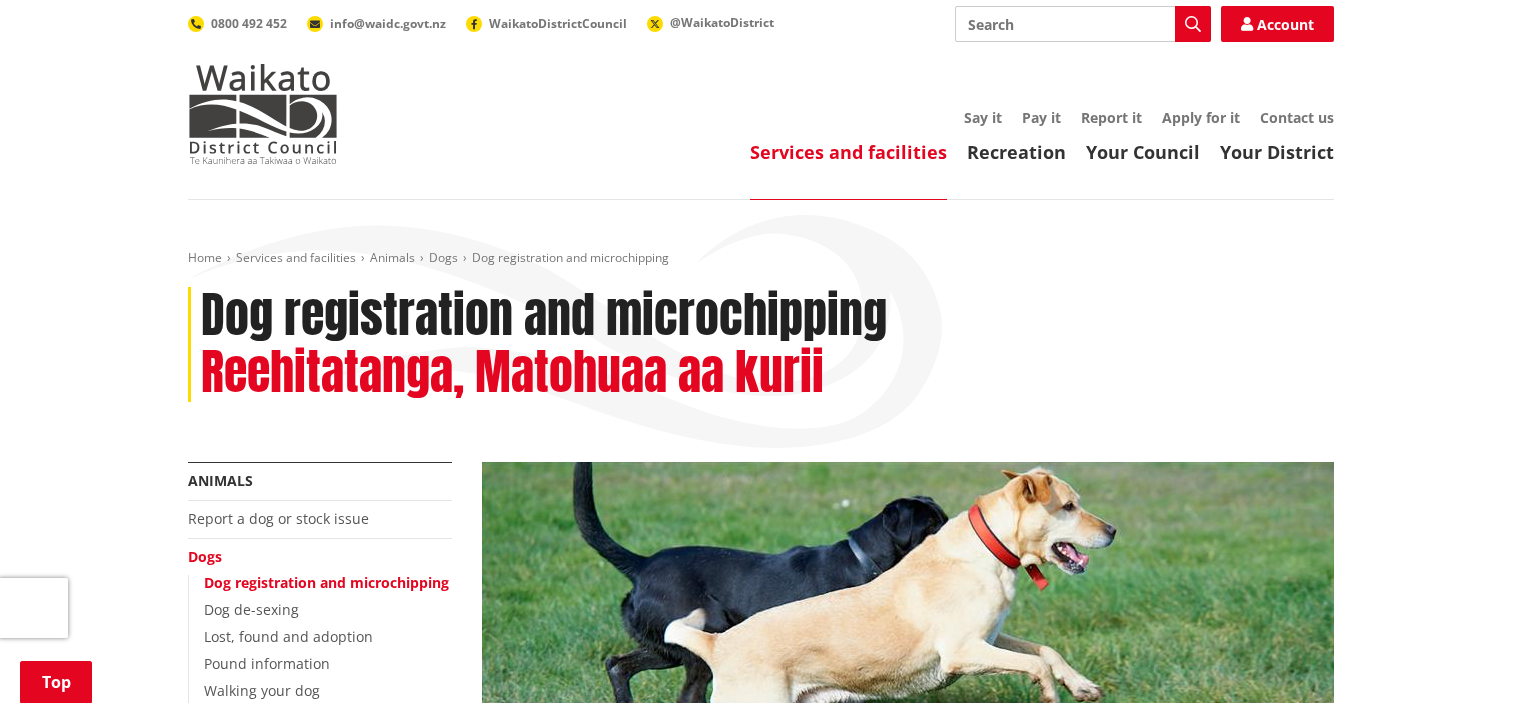 scroll, scrollTop: 1512, scrollLeft: 0, axis: vertical 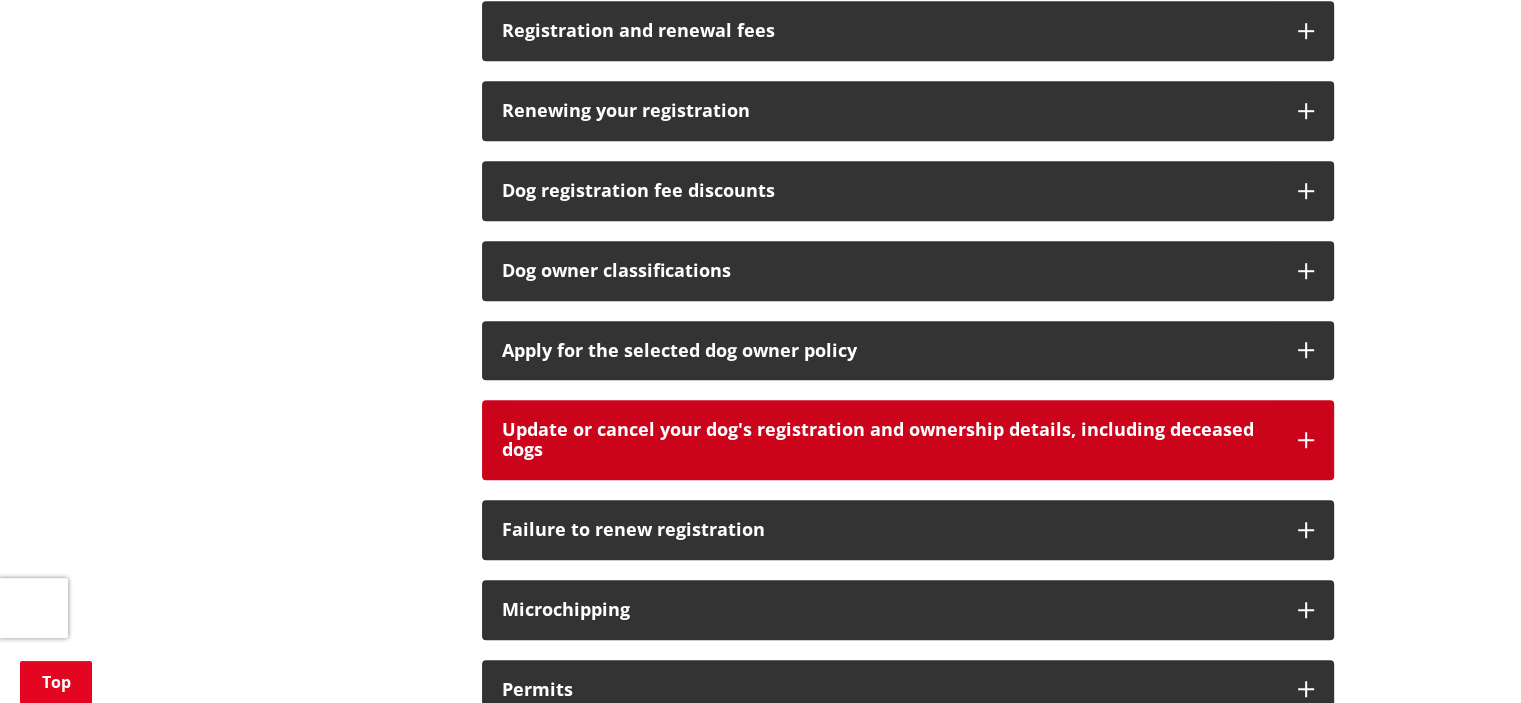 click on "Update or cancel your dog's registration and ownership details, including deceased dogs" at bounding box center (890, 440) 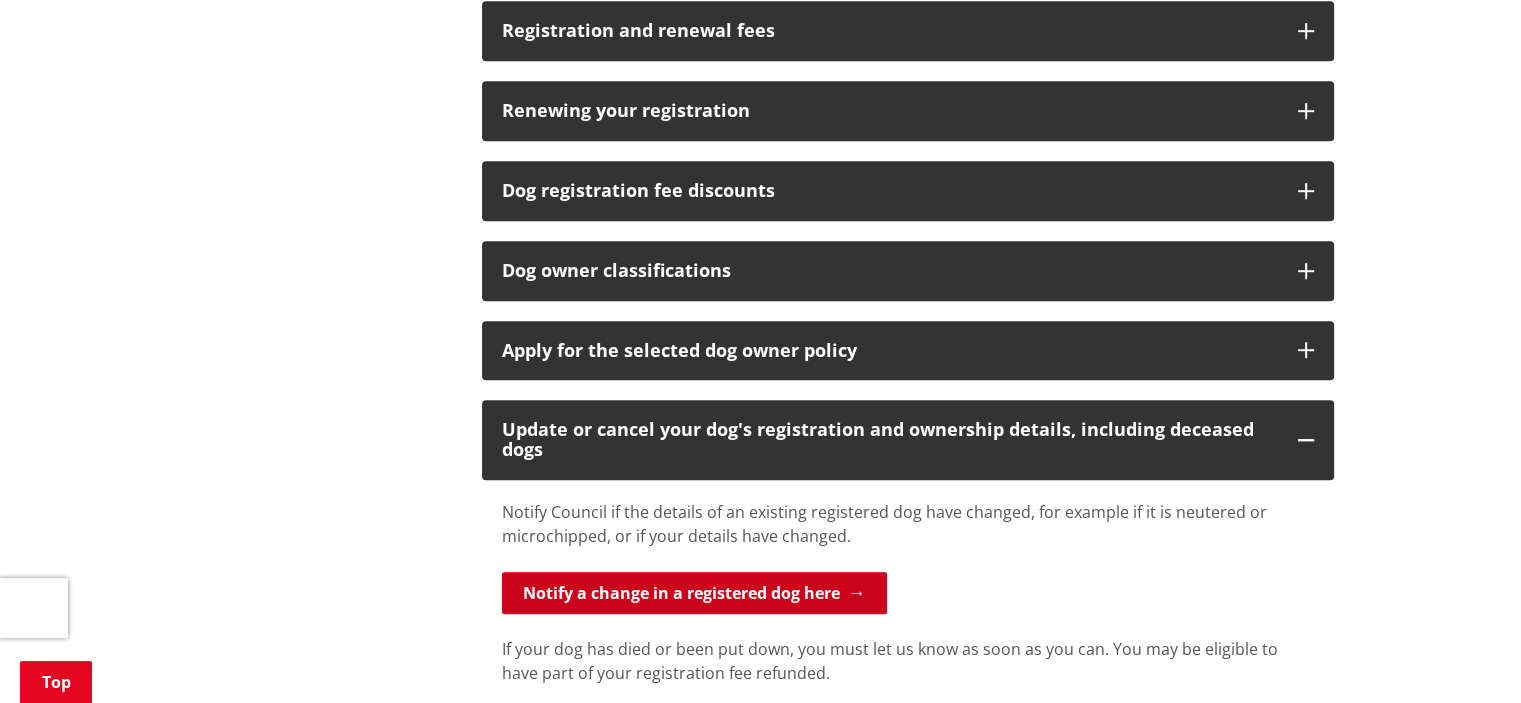 click on "Notify a change in a registered dog here" at bounding box center [694, 593] 